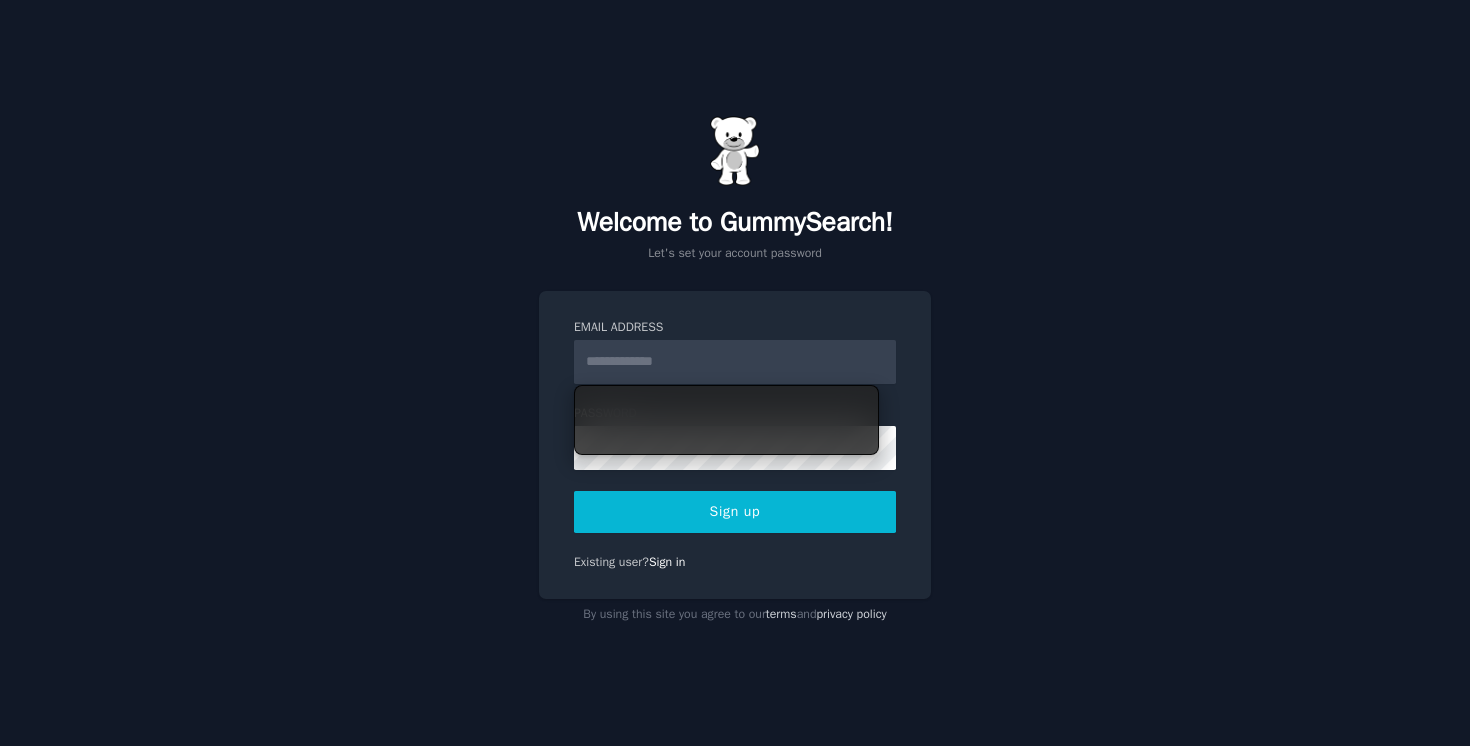 scroll, scrollTop: 0, scrollLeft: 0, axis: both 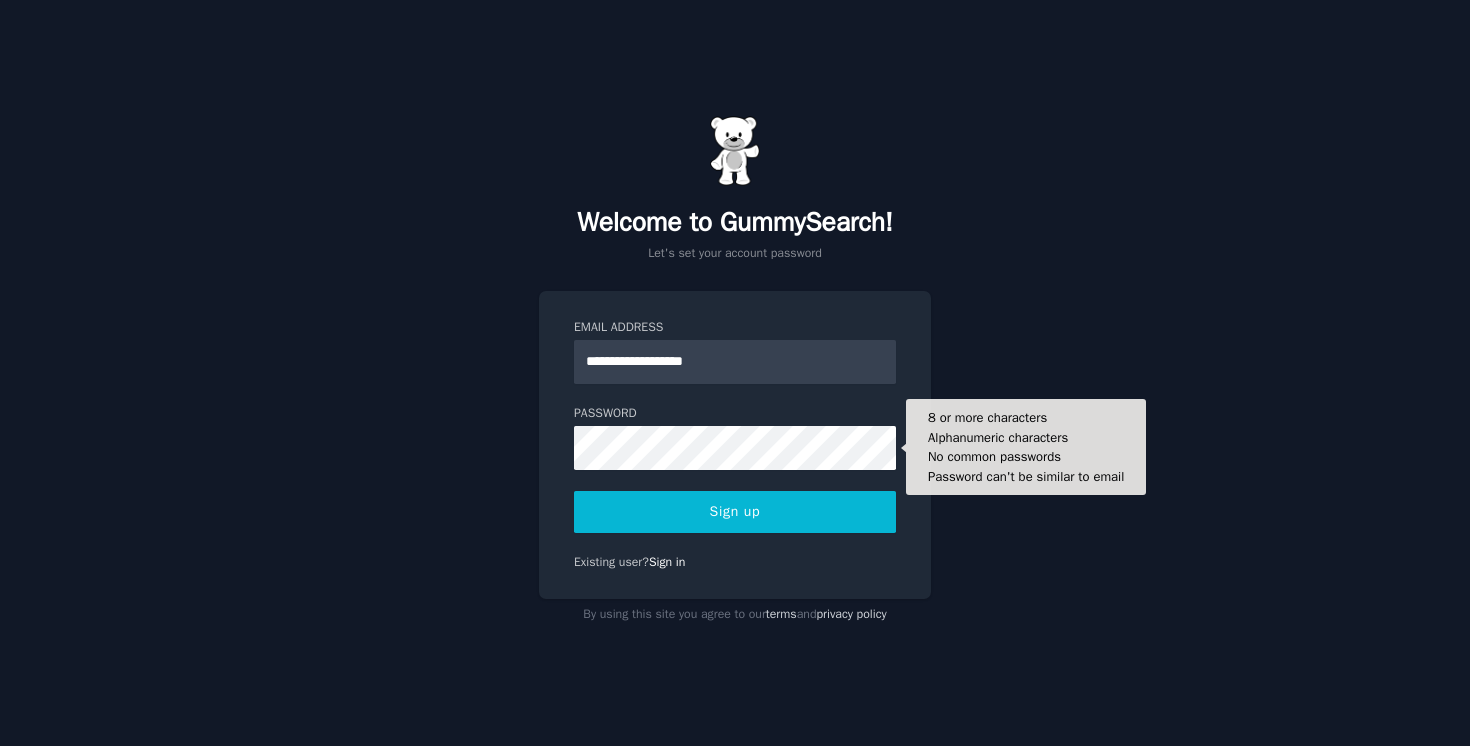 type on "**********" 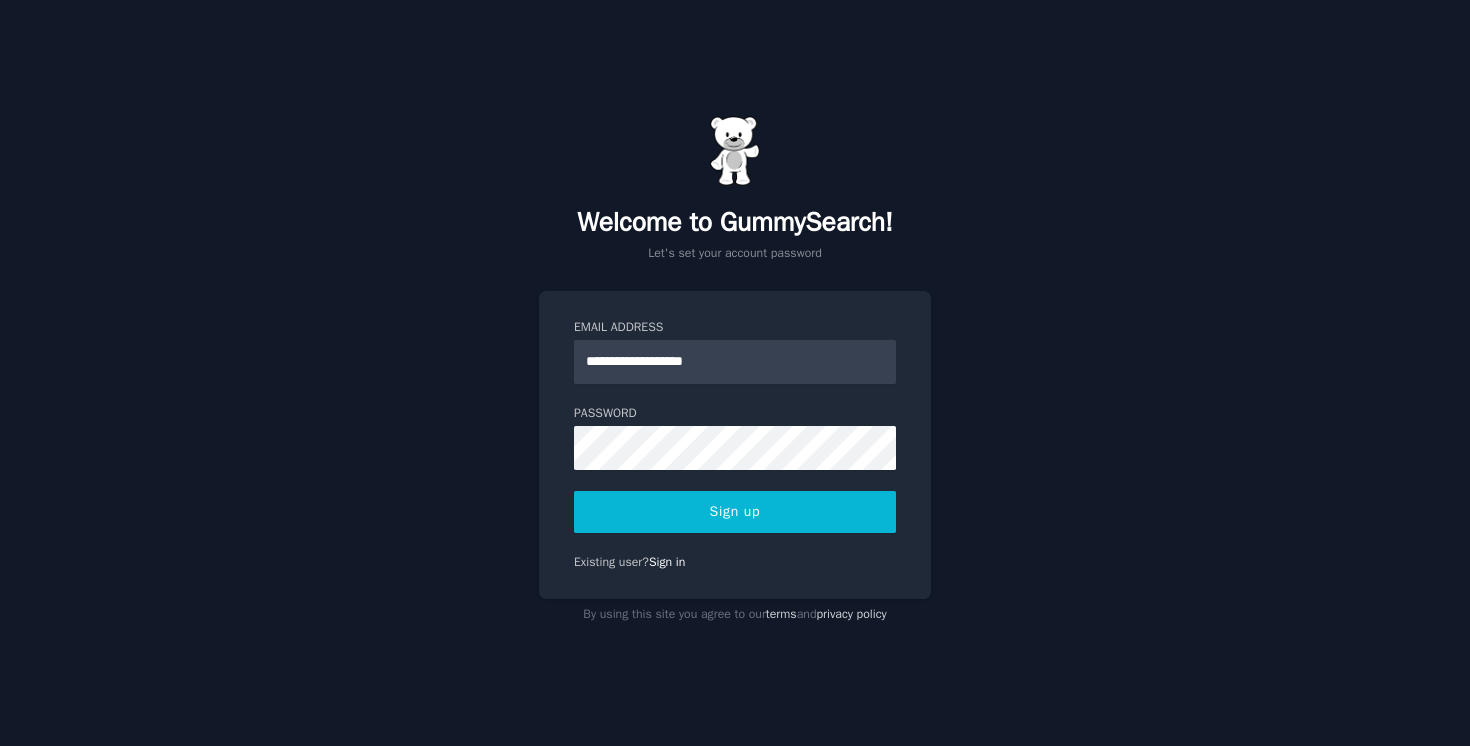 click on "Sign up" at bounding box center [735, 512] 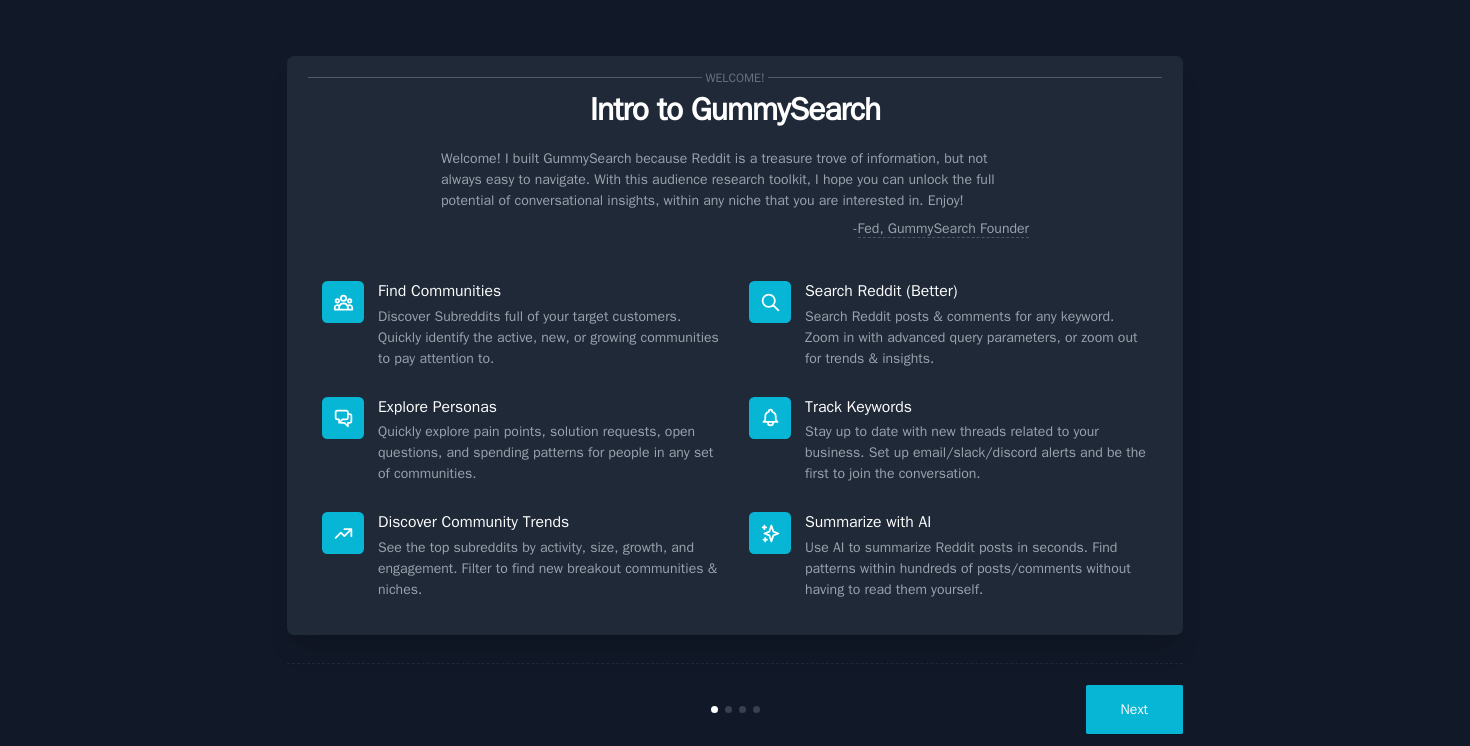 scroll, scrollTop: 0, scrollLeft: 0, axis: both 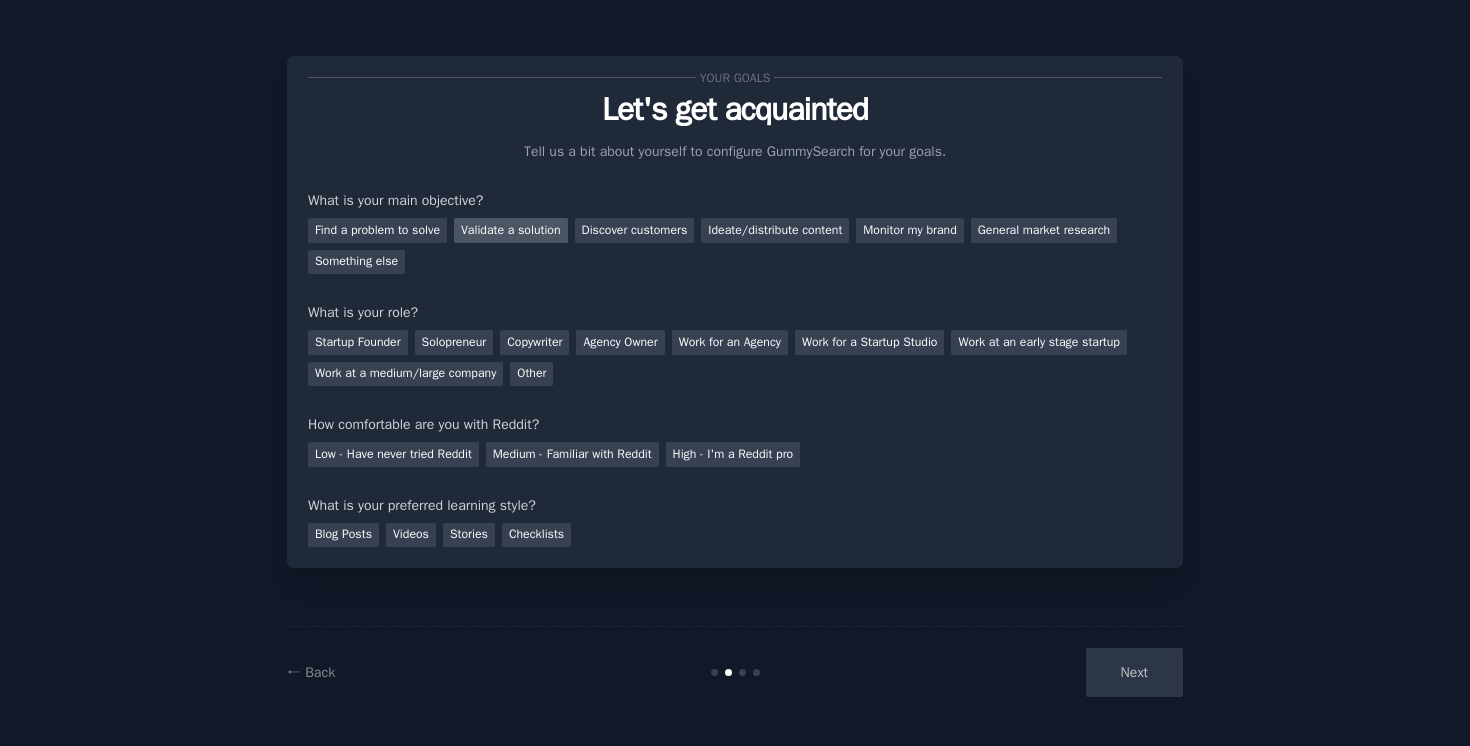 click on "Validate a solution" at bounding box center [511, 230] 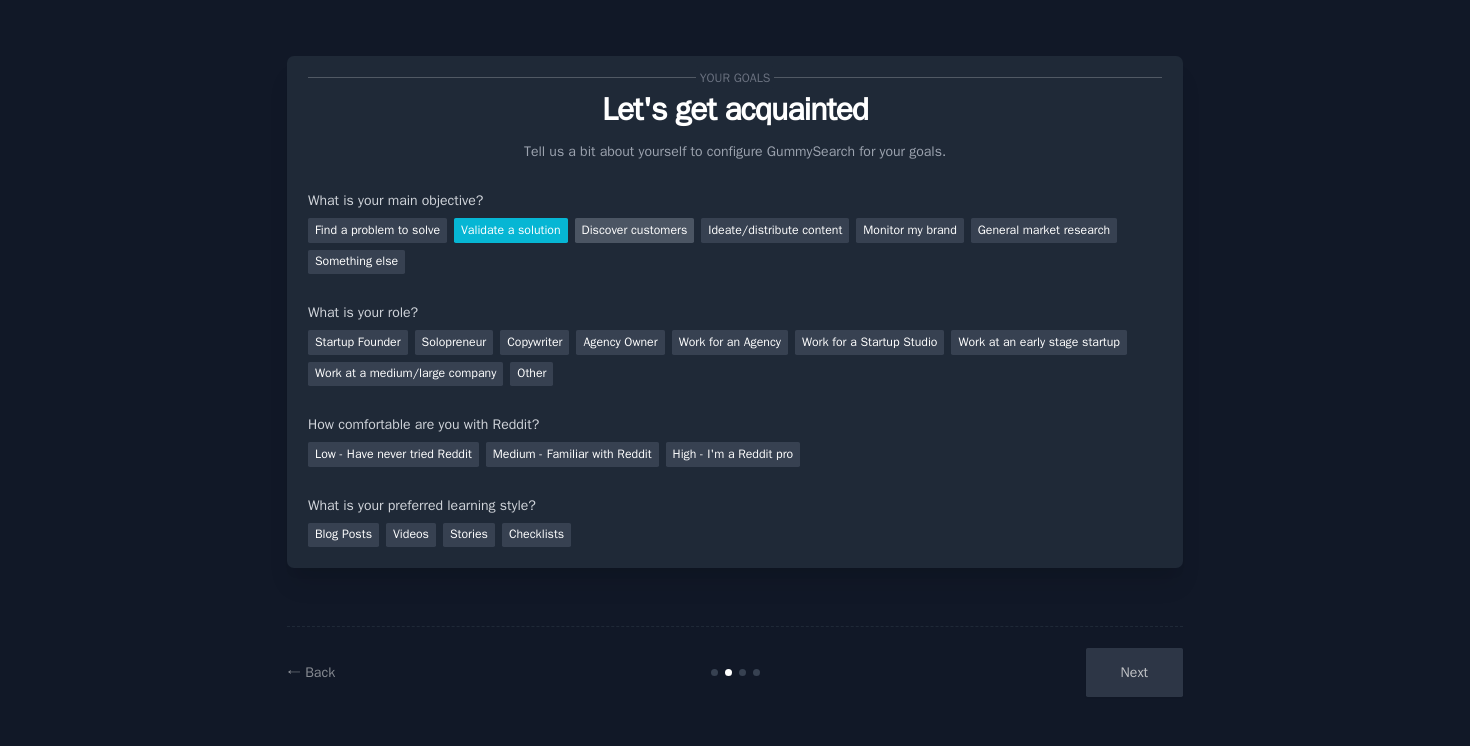 click on "Discover customers" at bounding box center [635, 230] 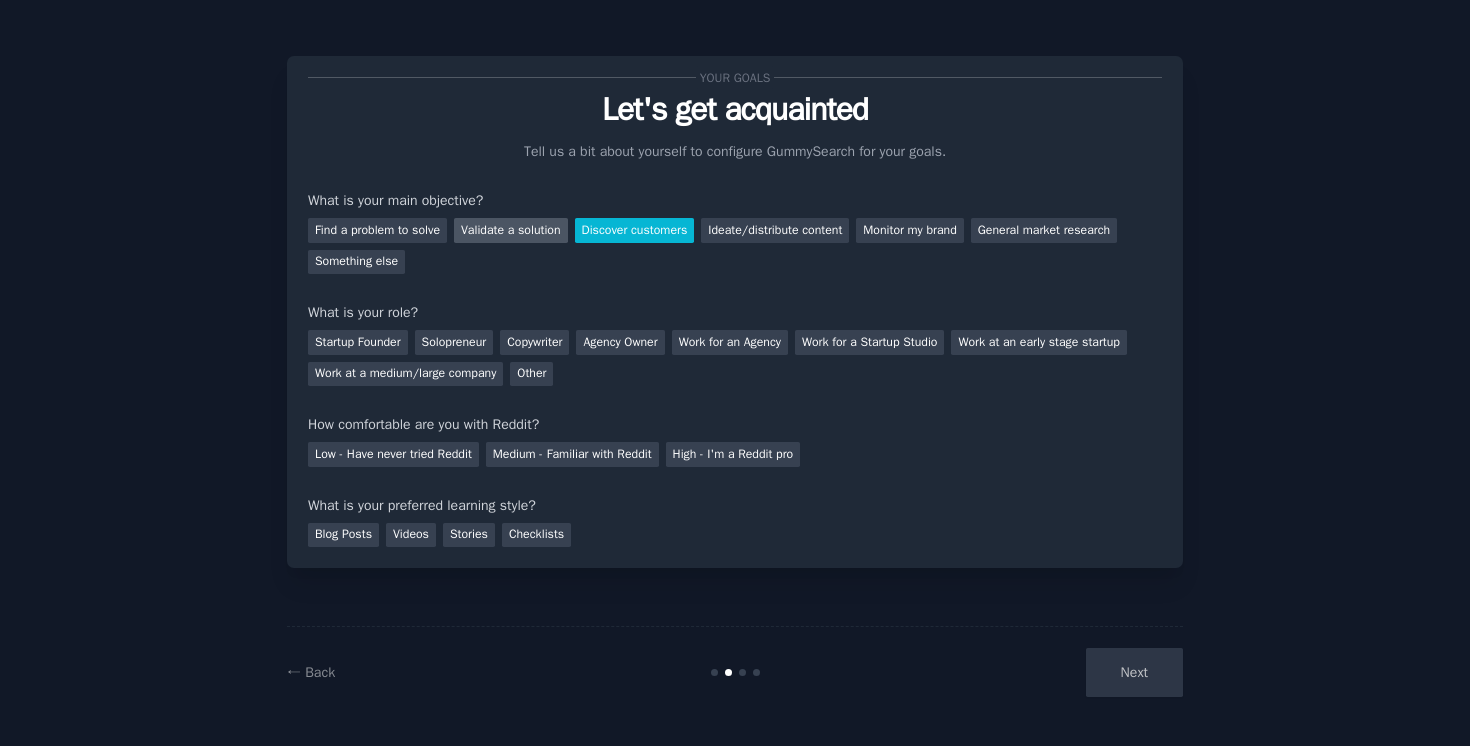 click on "Validate a solution" at bounding box center (511, 230) 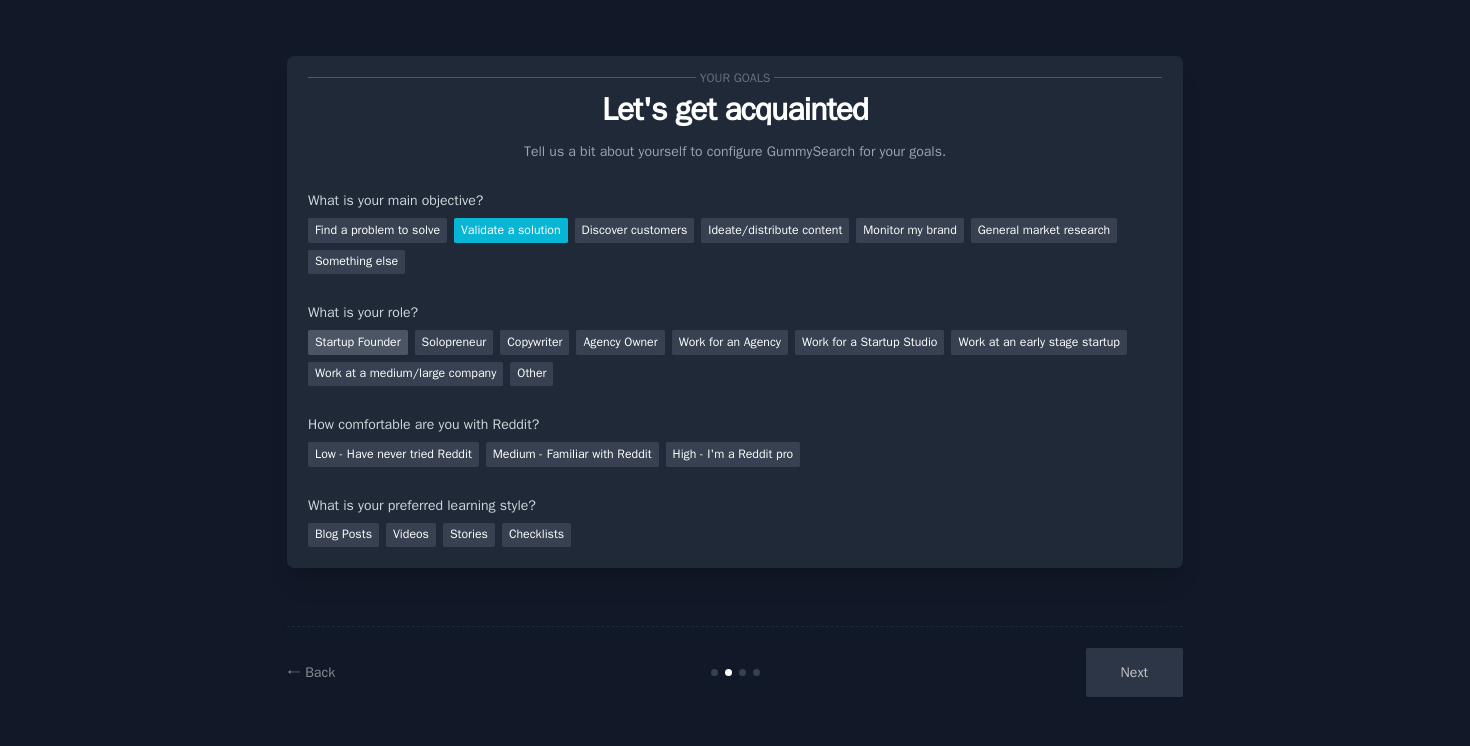 click on "Startup Founder" at bounding box center [358, 342] 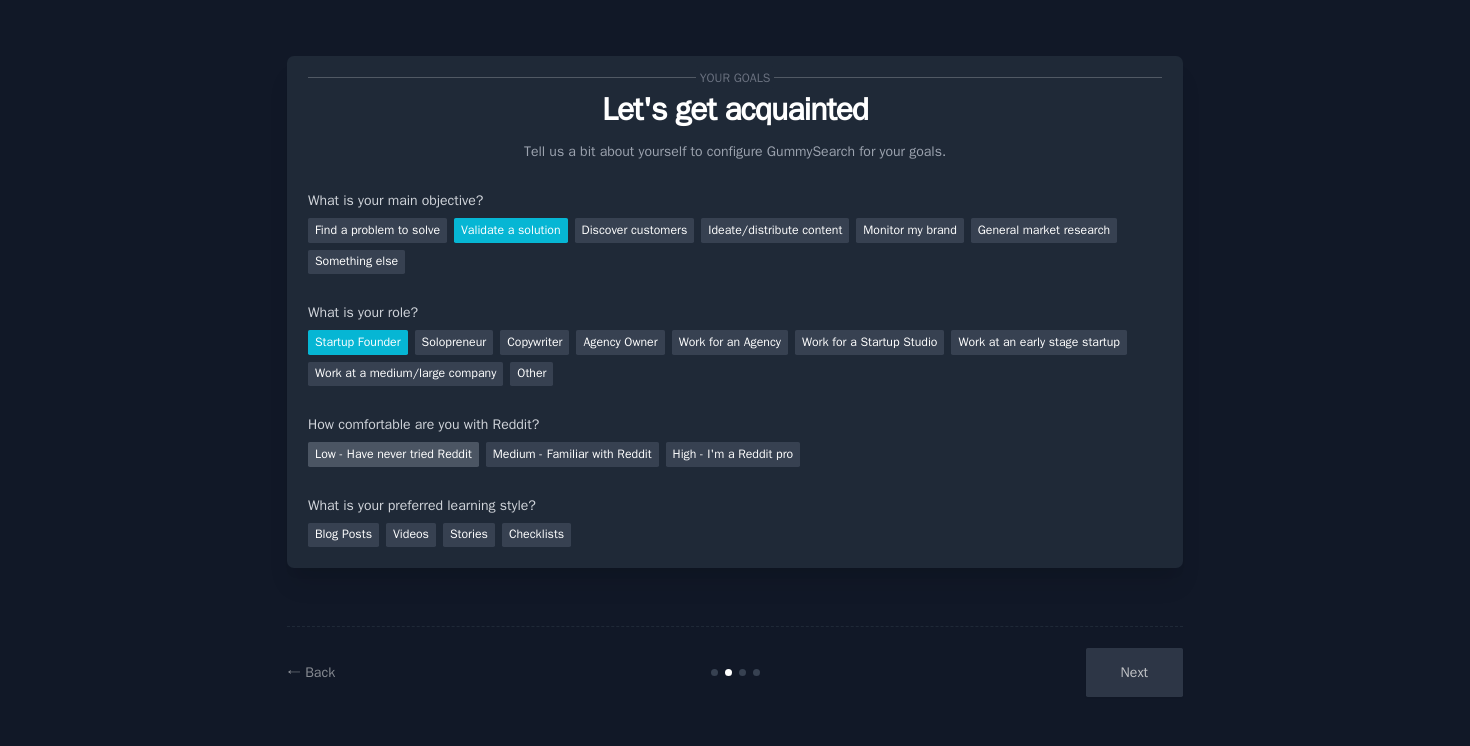 click on "Low - Have never tried Reddit" at bounding box center [393, 454] 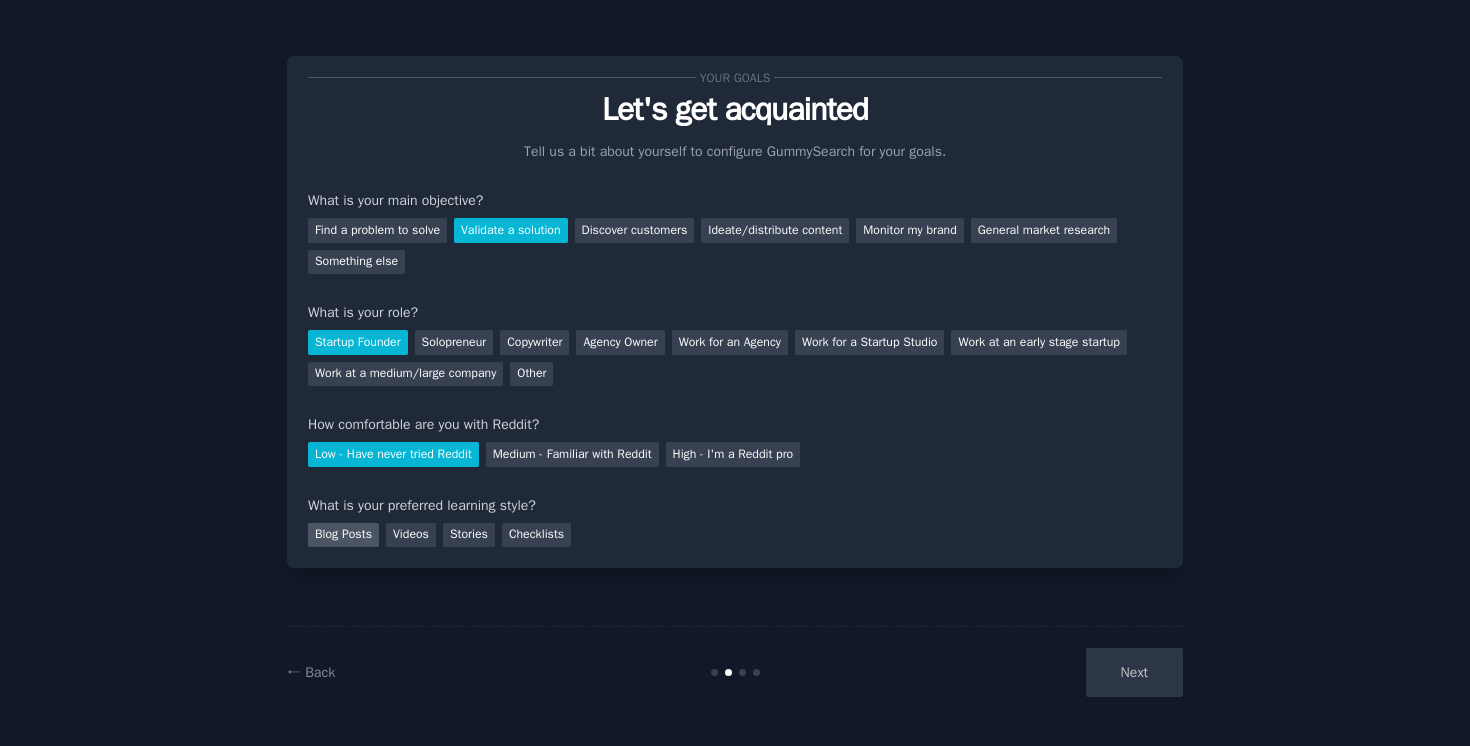 click on "Blog Posts" at bounding box center (343, 535) 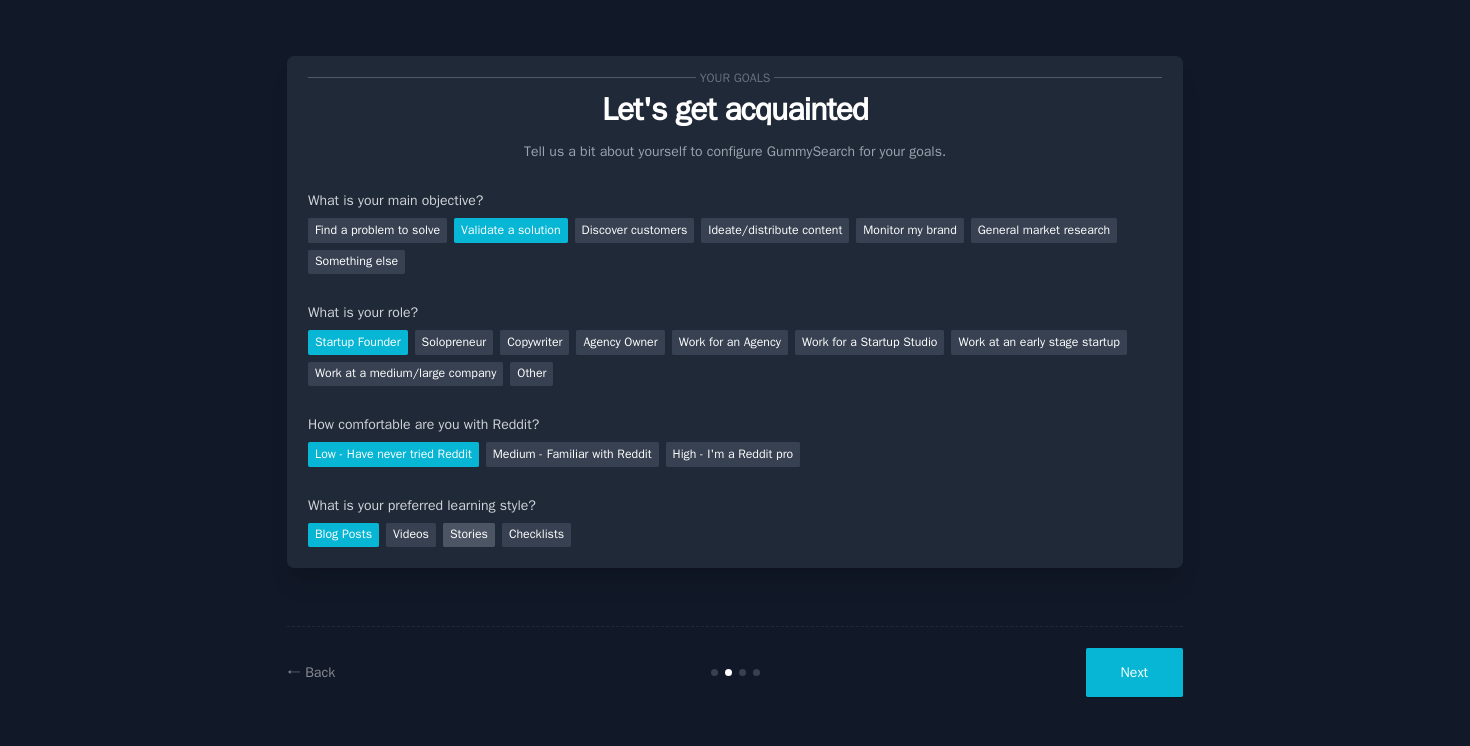 click on "Stories" at bounding box center (469, 535) 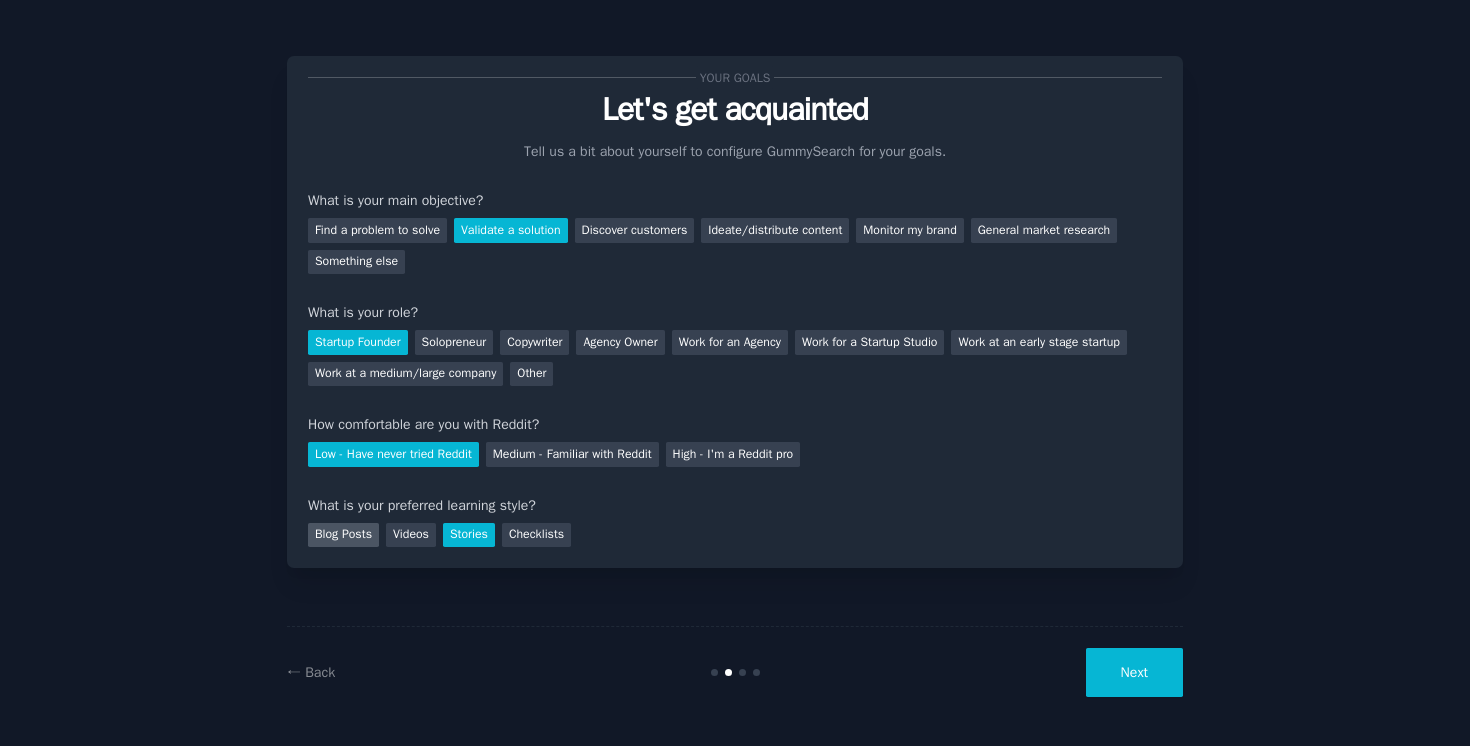 click on "Blog Posts" at bounding box center [343, 535] 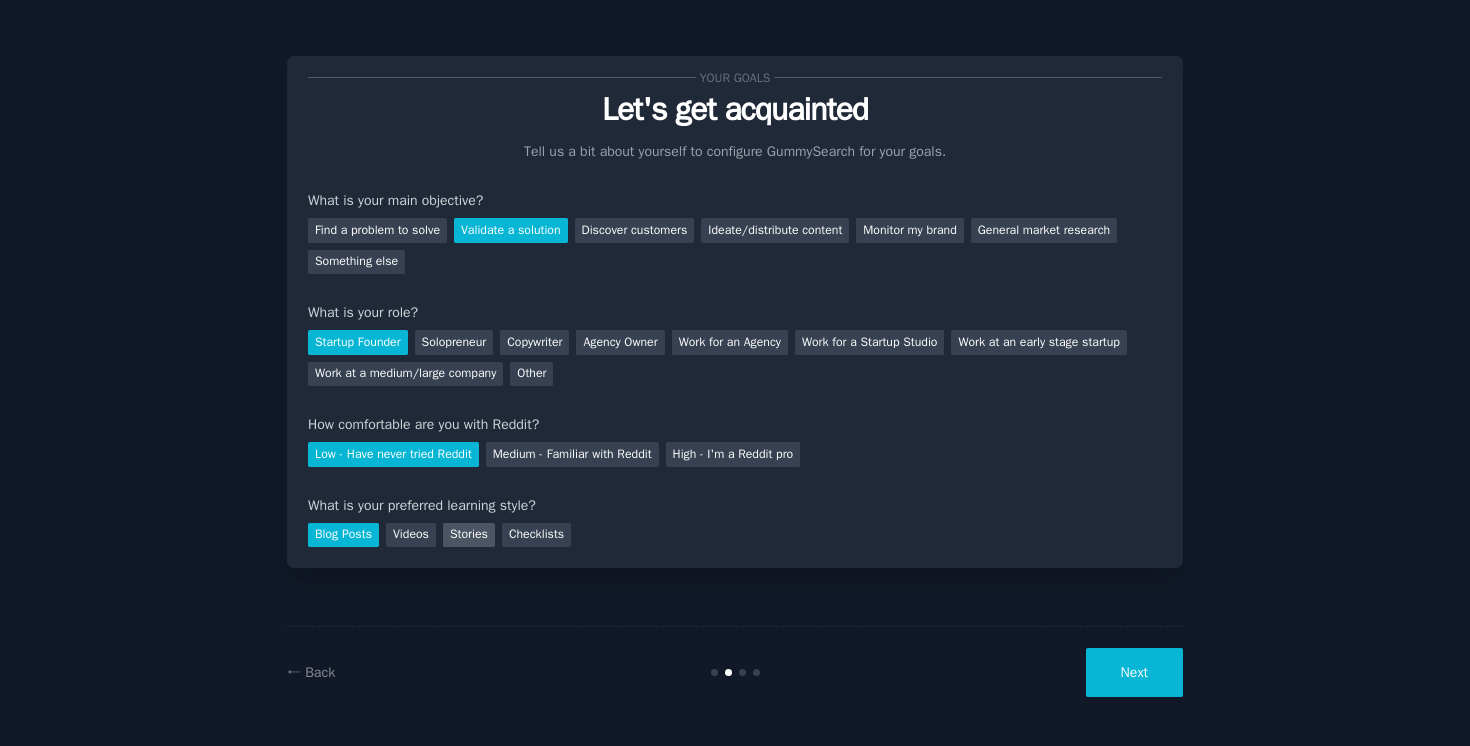 click on "Stories" at bounding box center (469, 535) 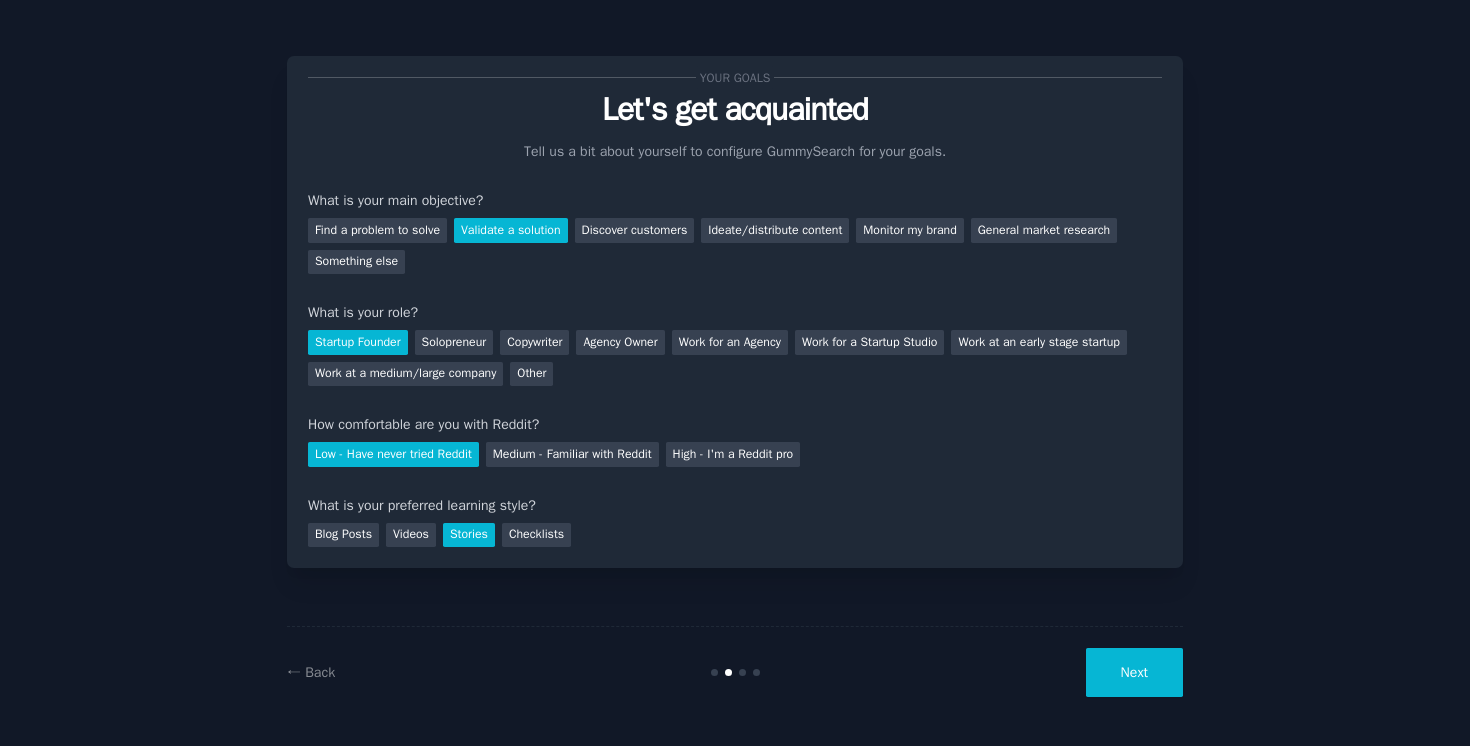 click on "Next" at bounding box center [1134, 672] 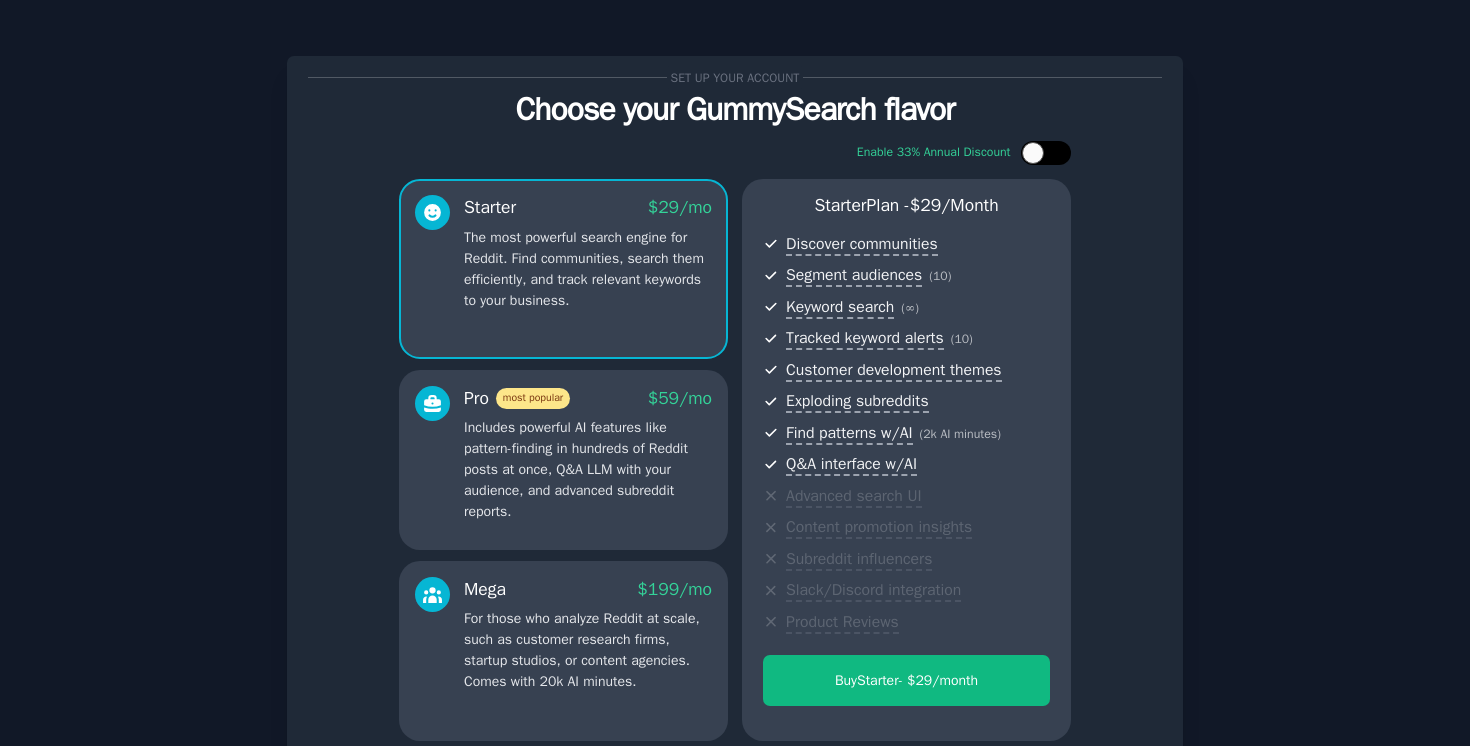 click at bounding box center [1046, 153] 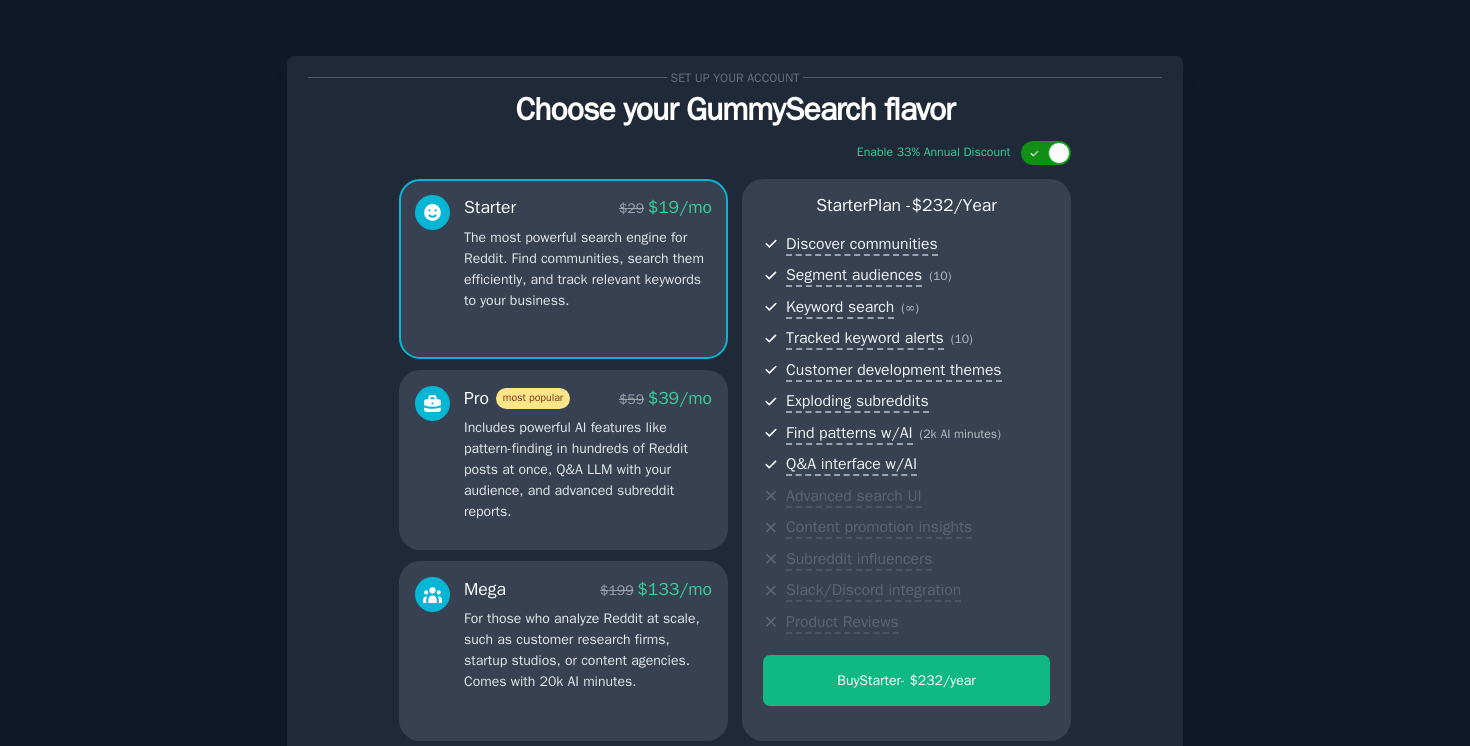 click at bounding box center (1046, 153) 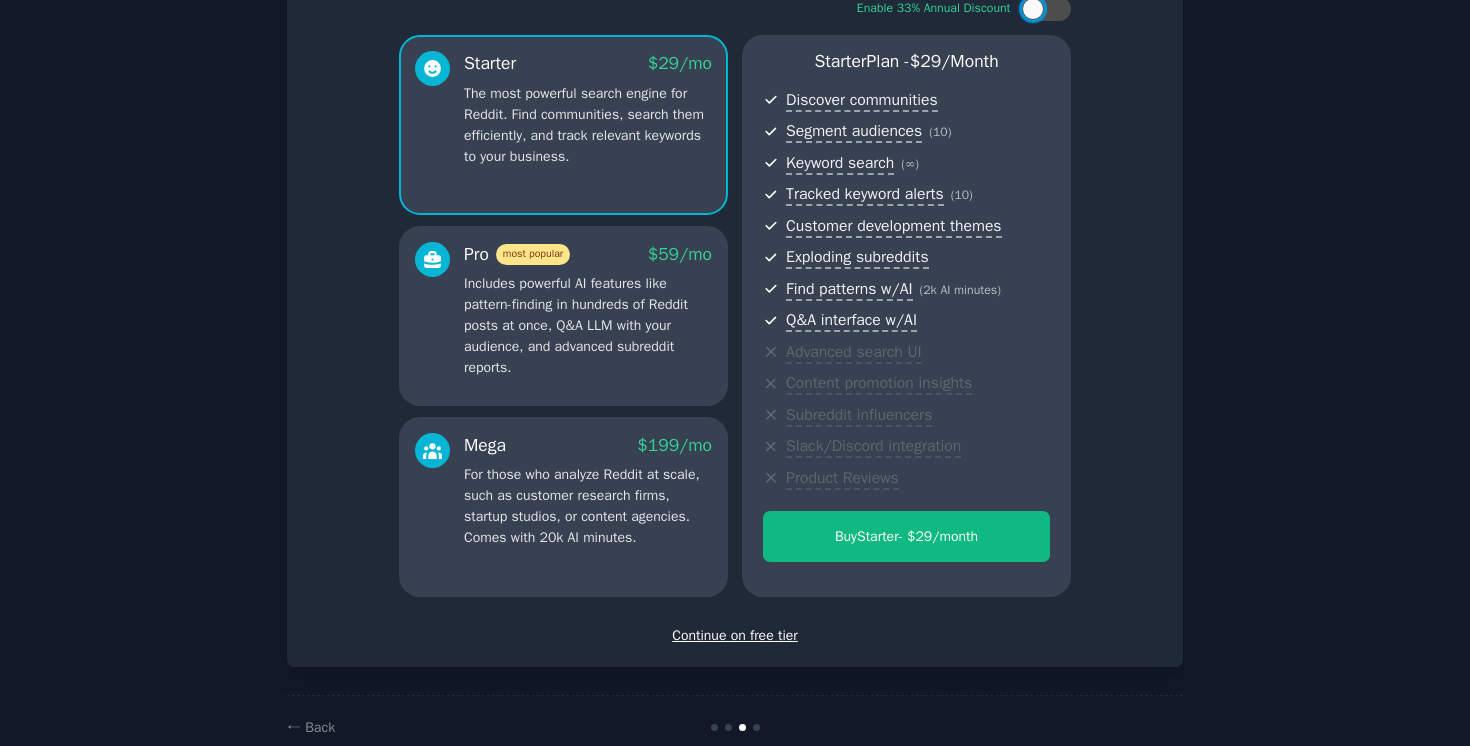 scroll, scrollTop: 185, scrollLeft: 0, axis: vertical 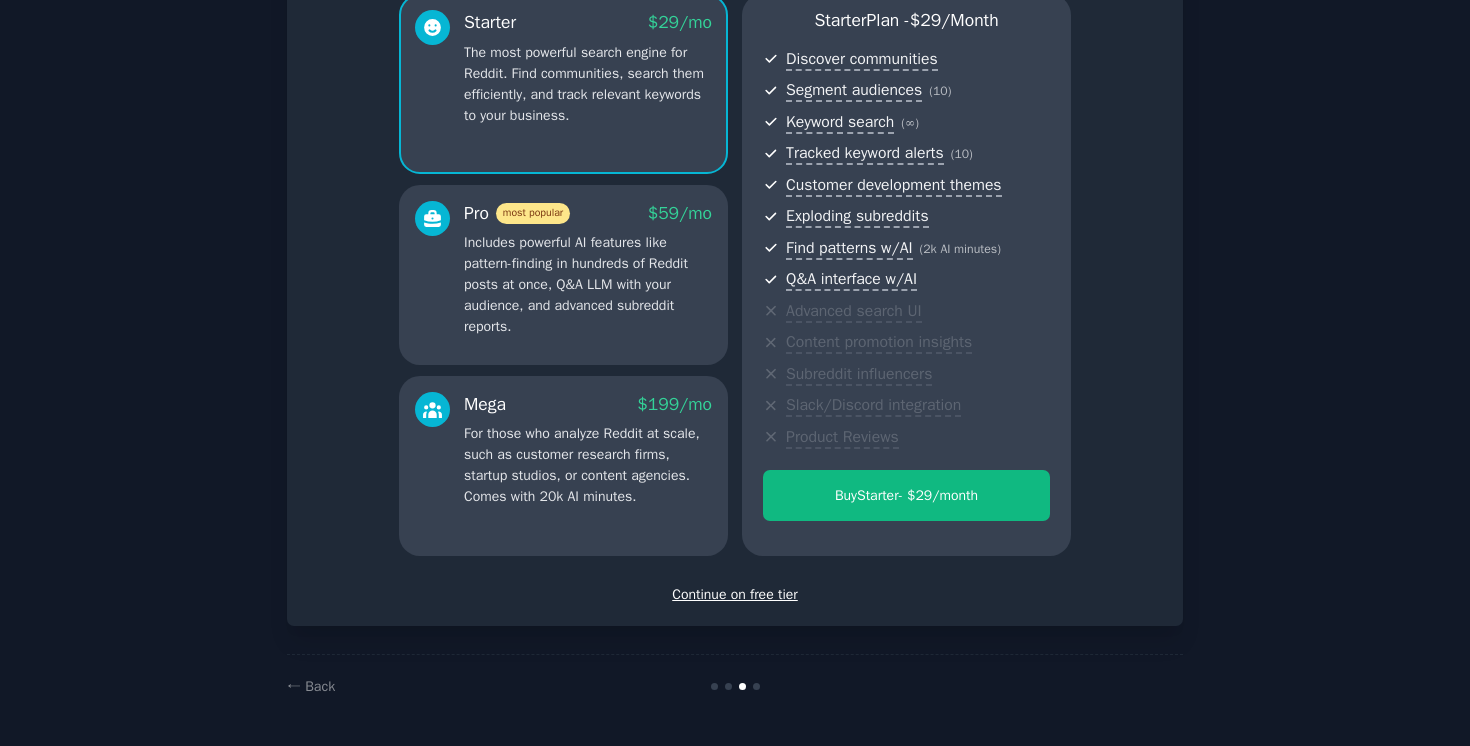 click on "Continue on free tier" at bounding box center [735, 594] 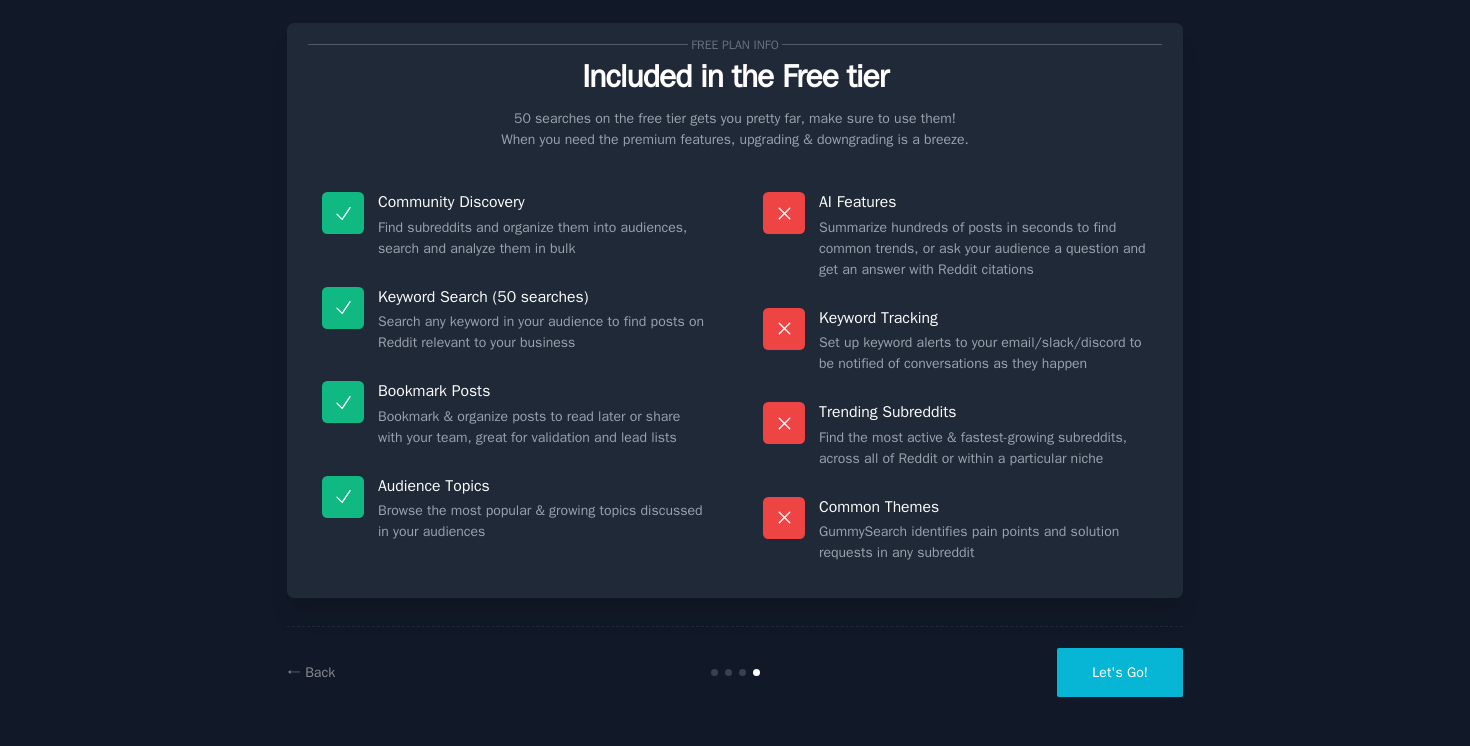 click on "Let's Go!" at bounding box center [1120, 672] 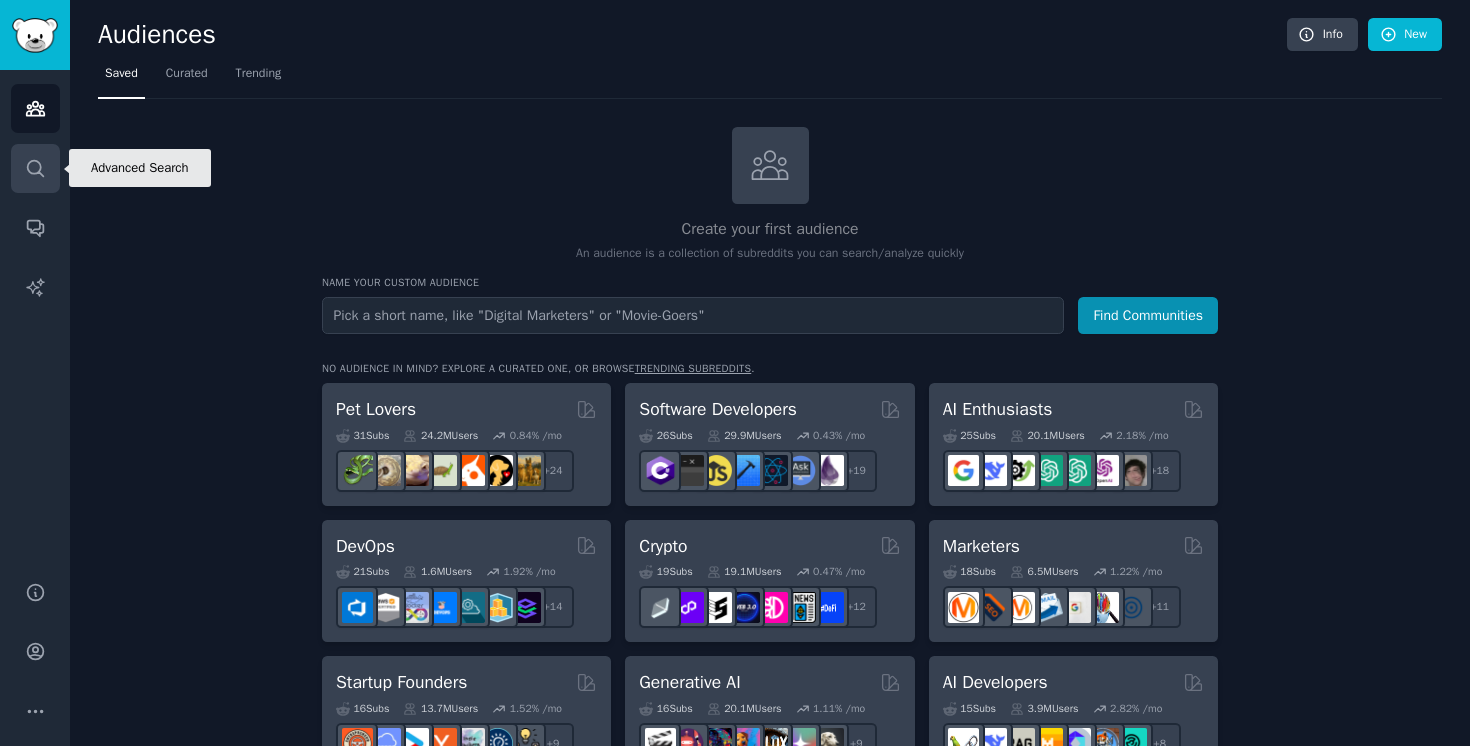 click 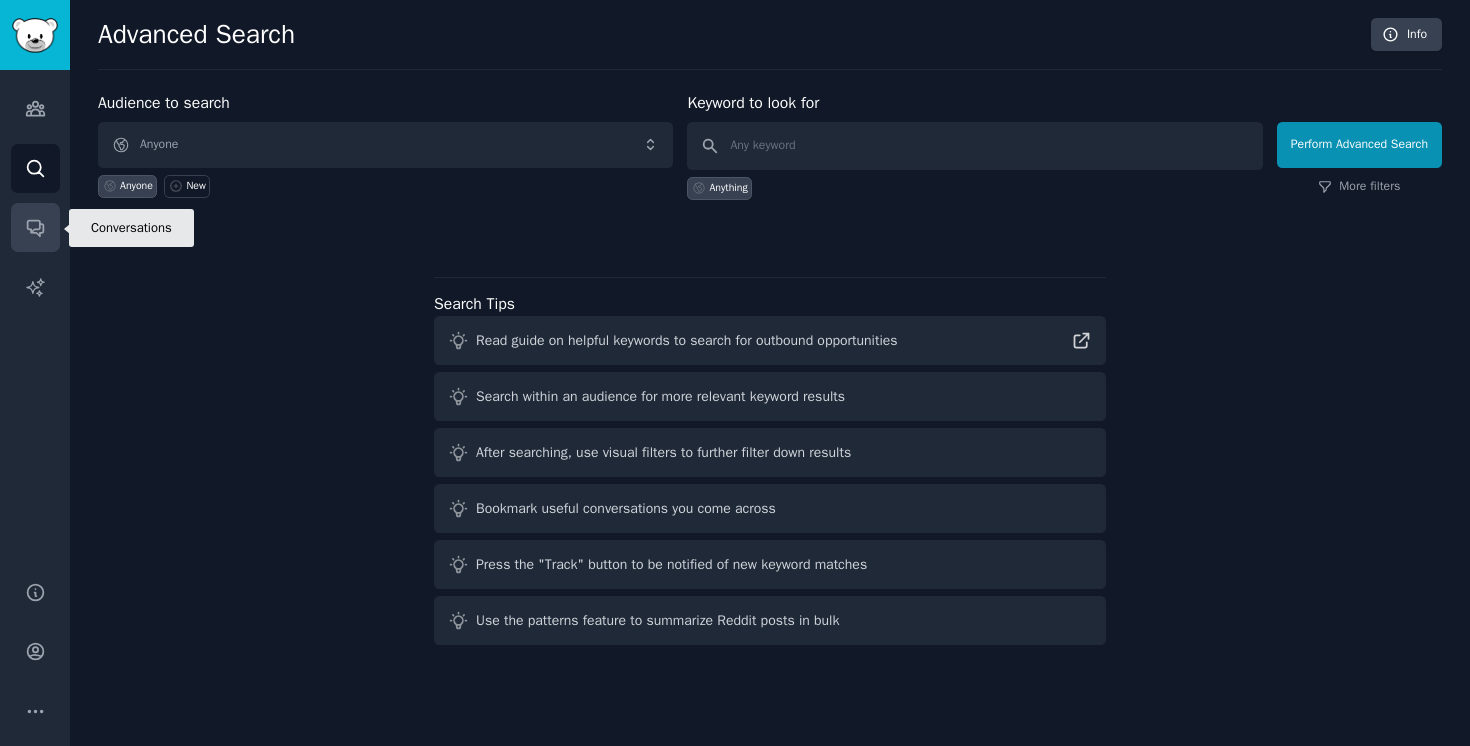 click 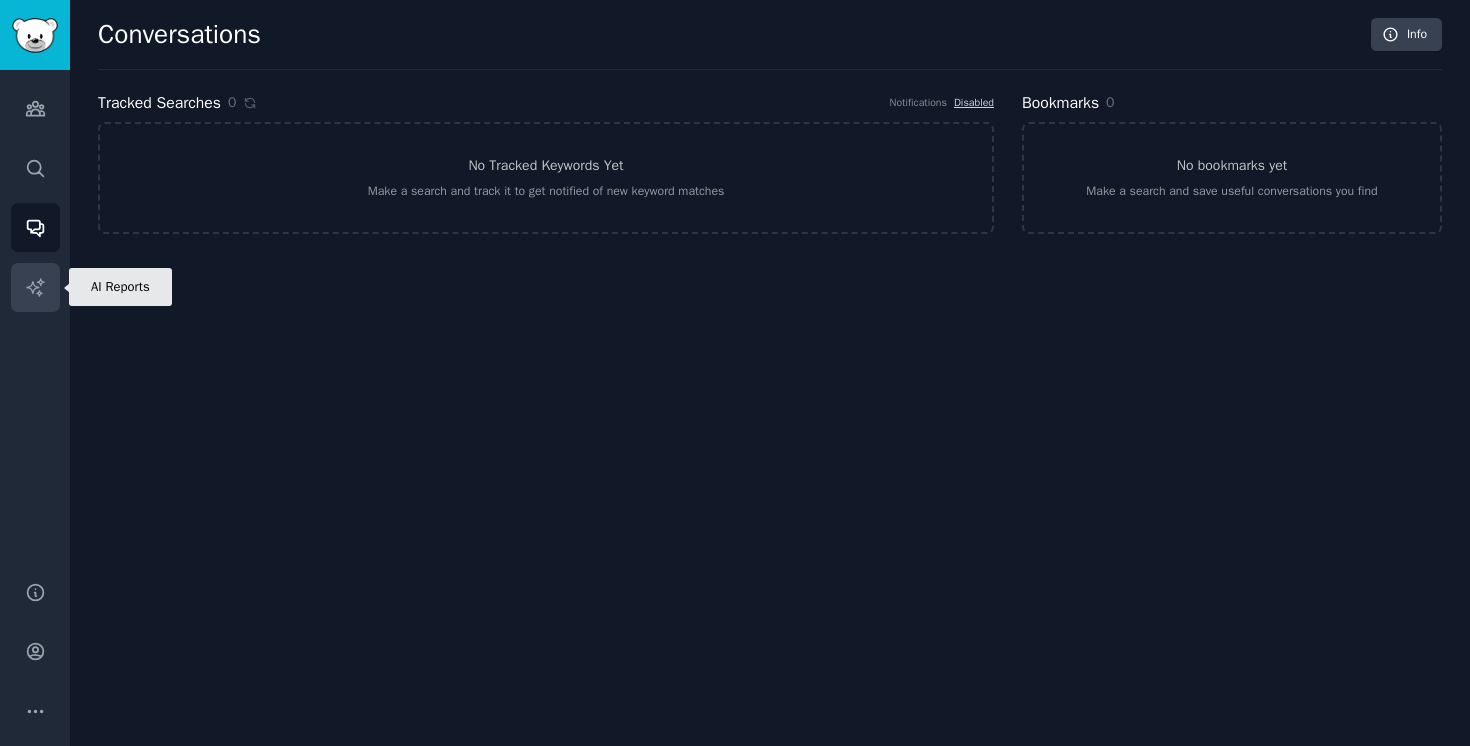 click 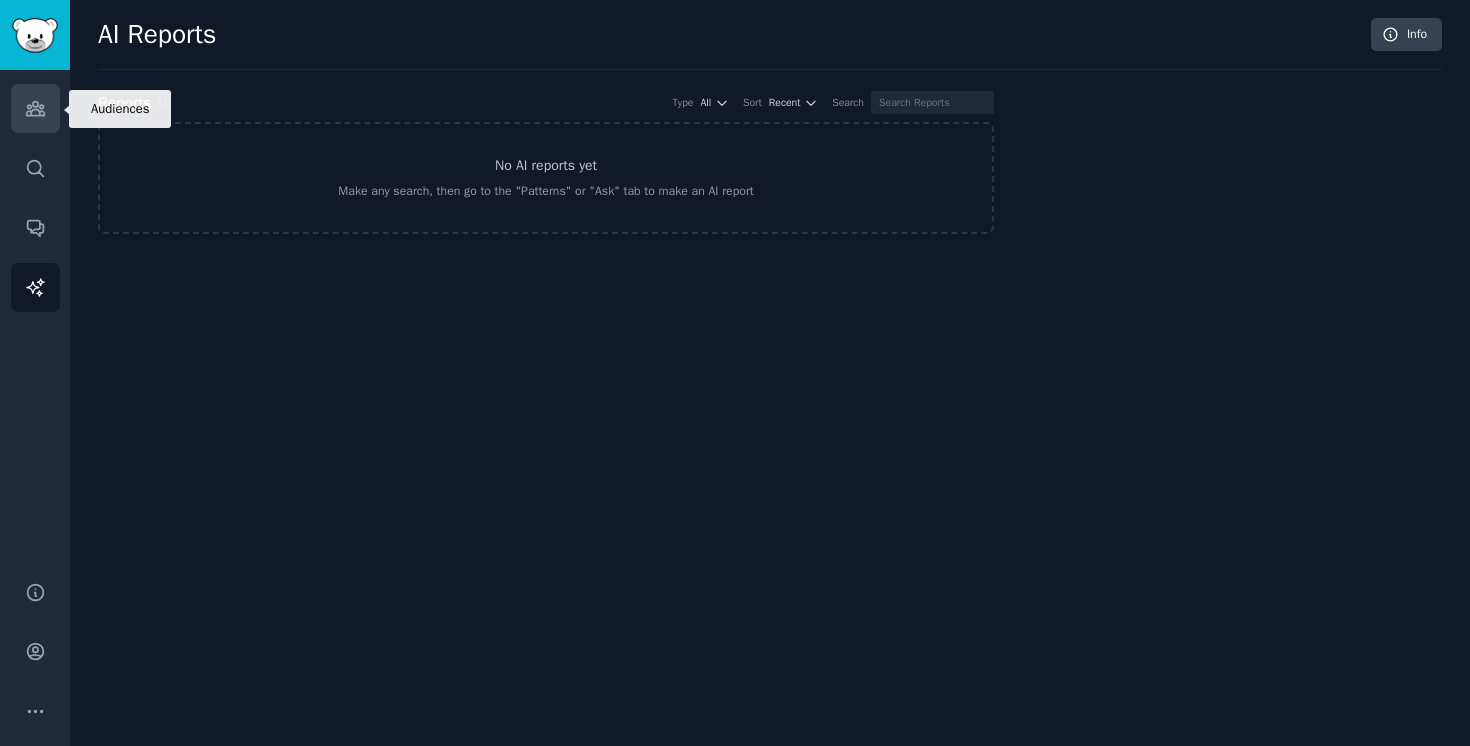 click 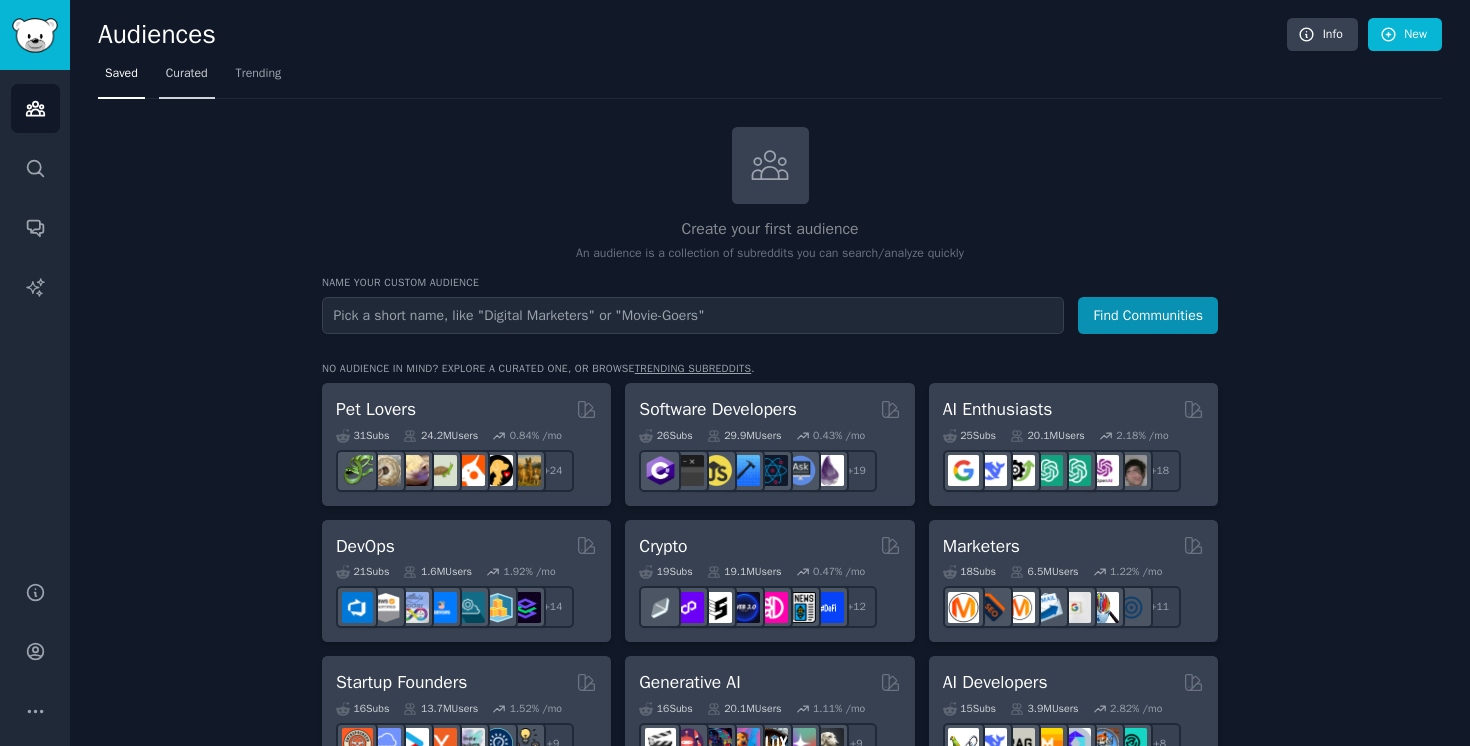 click on "Curated" at bounding box center [187, 78] 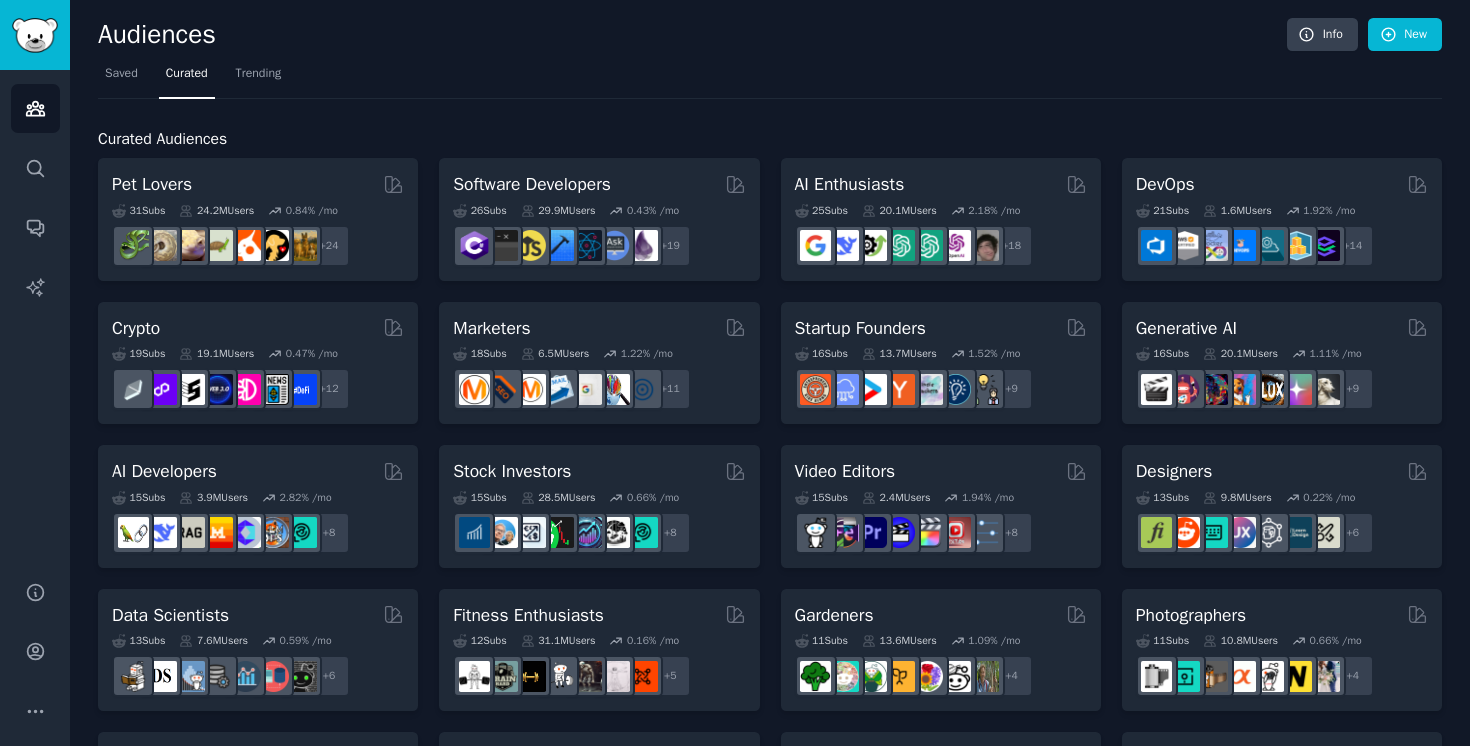 click on "Saved Curated Trending" at bounding box center (770, 78) 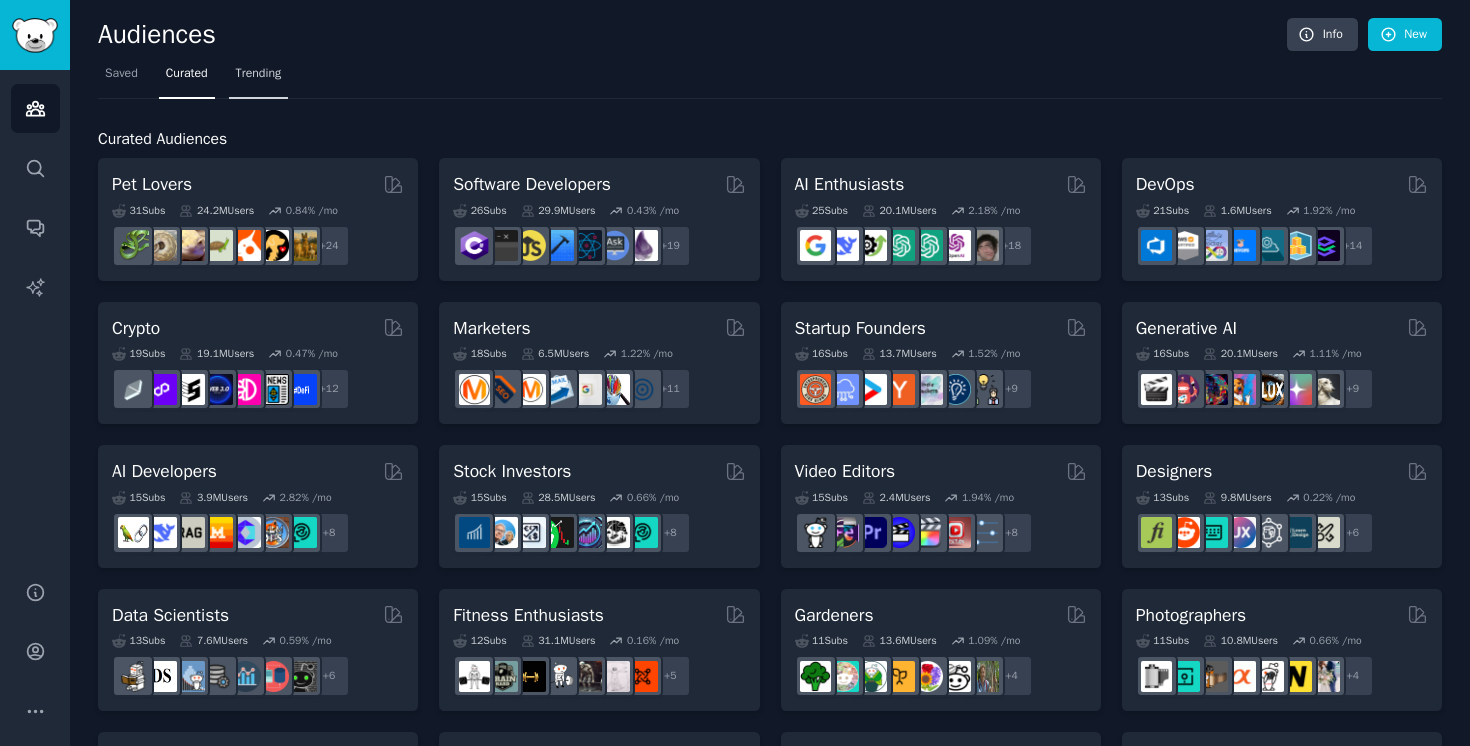 click on "Trending" at bounding box center [259, 78] 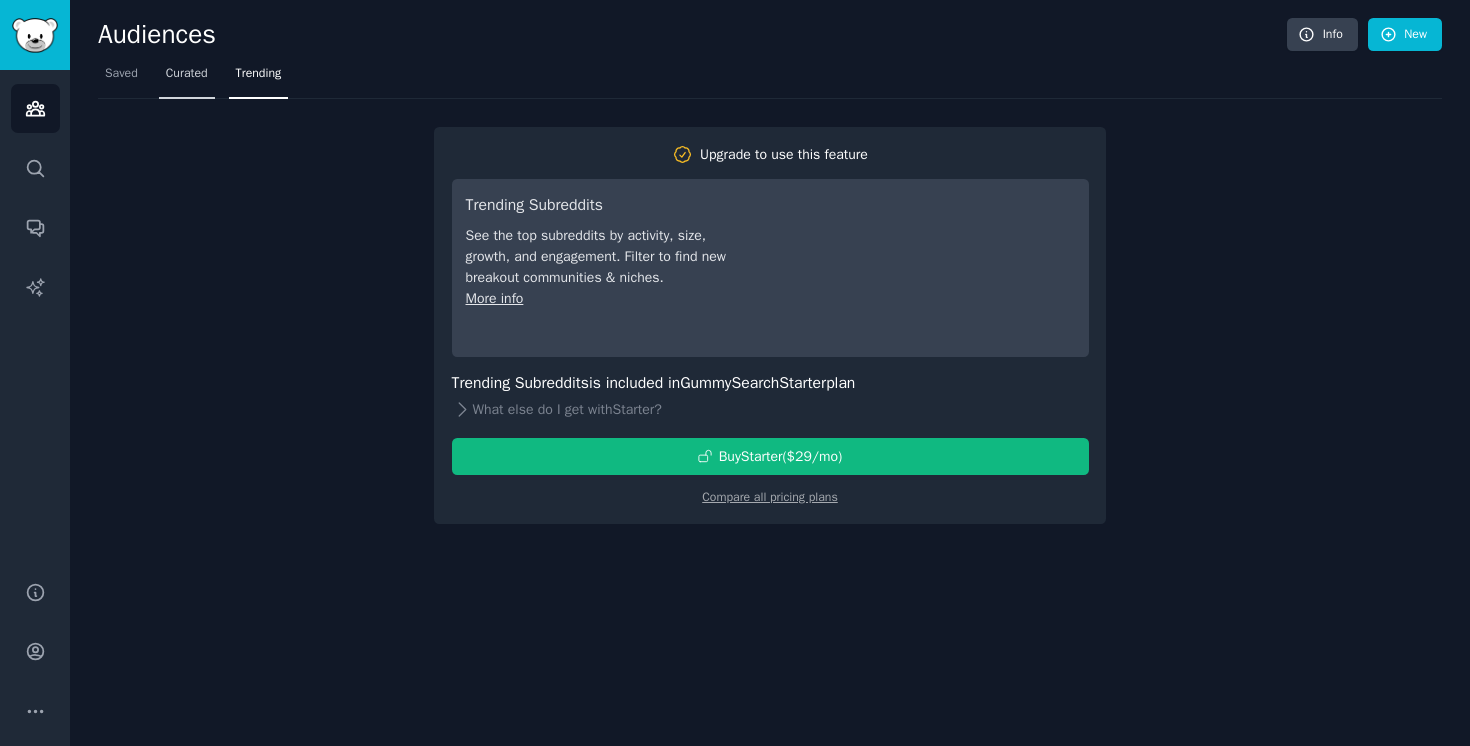 click on "Curated" at bounding box center [187, 74] 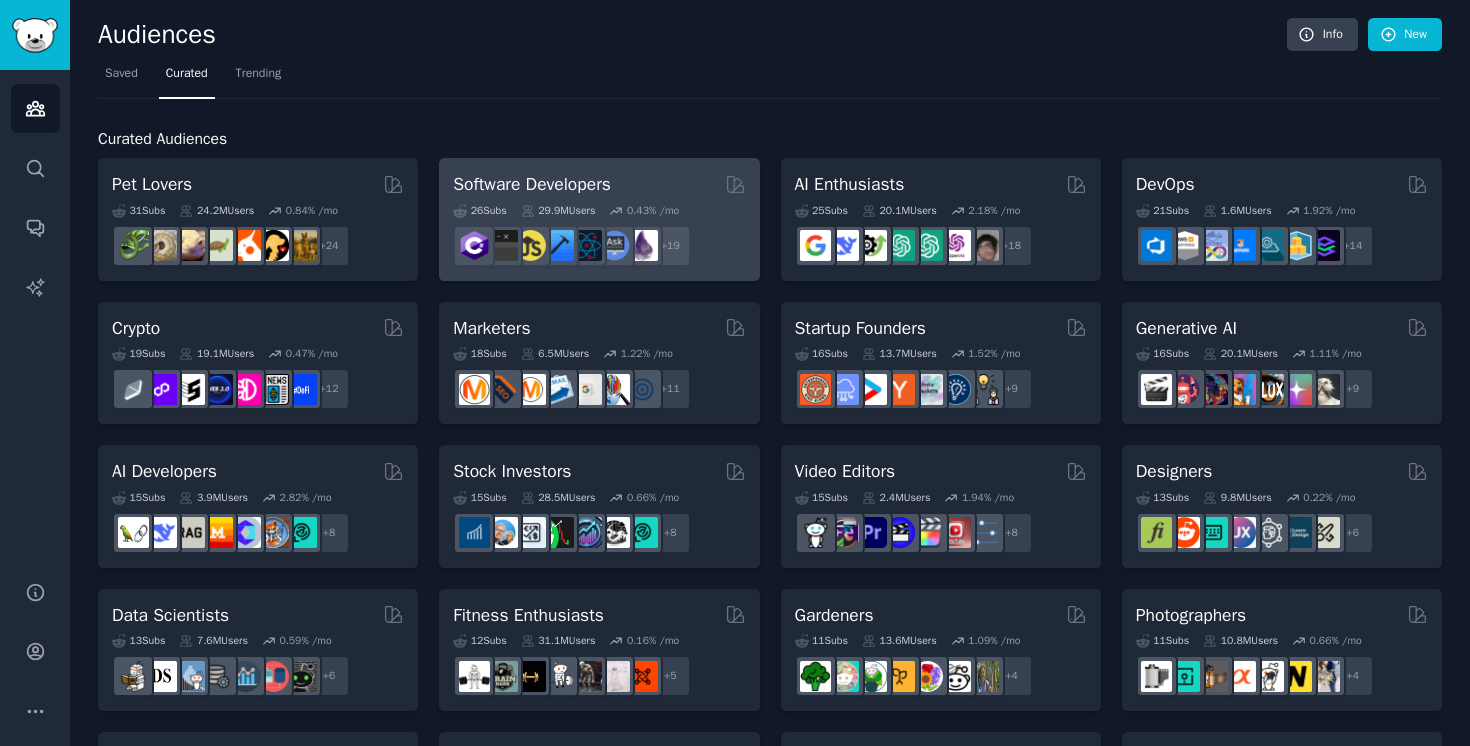 click on "Software Developers" at bounding box center (599, 184) 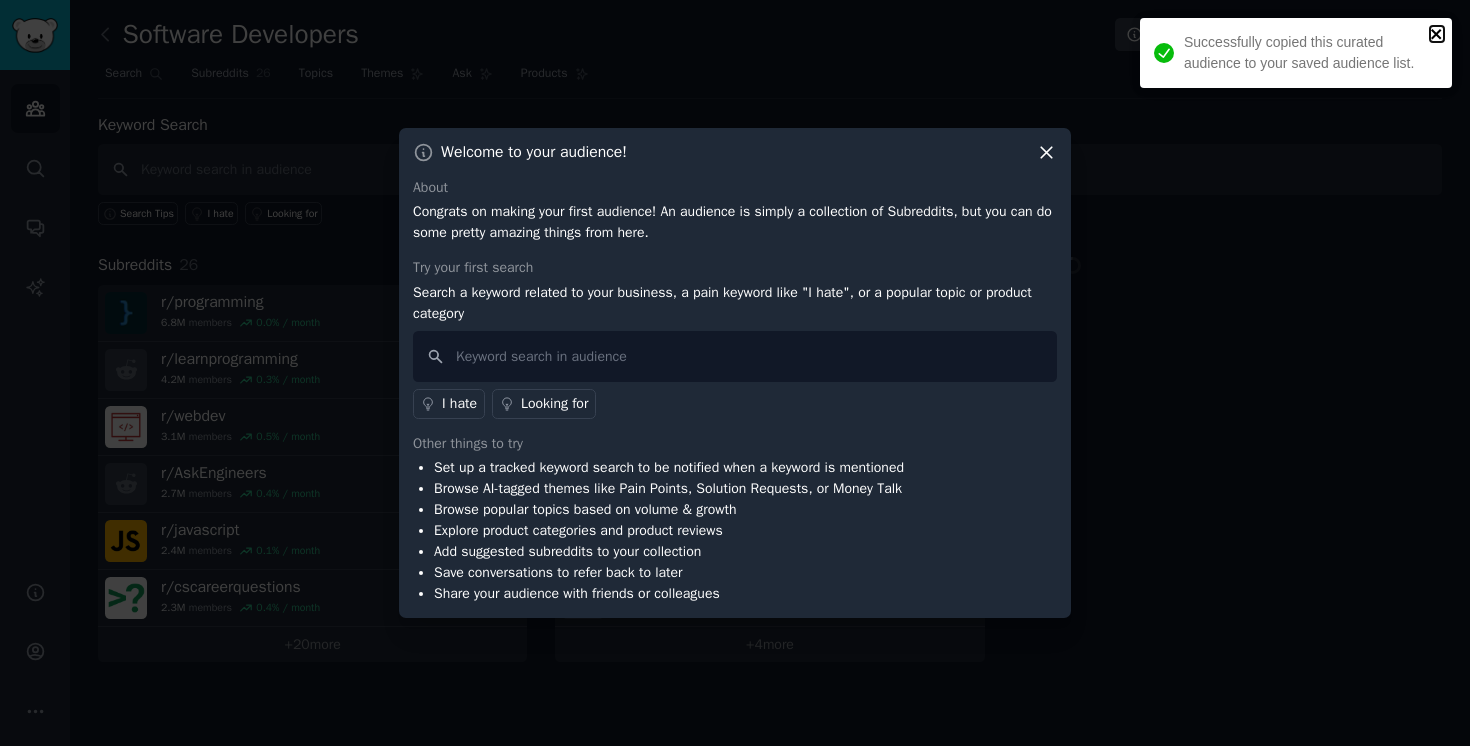click 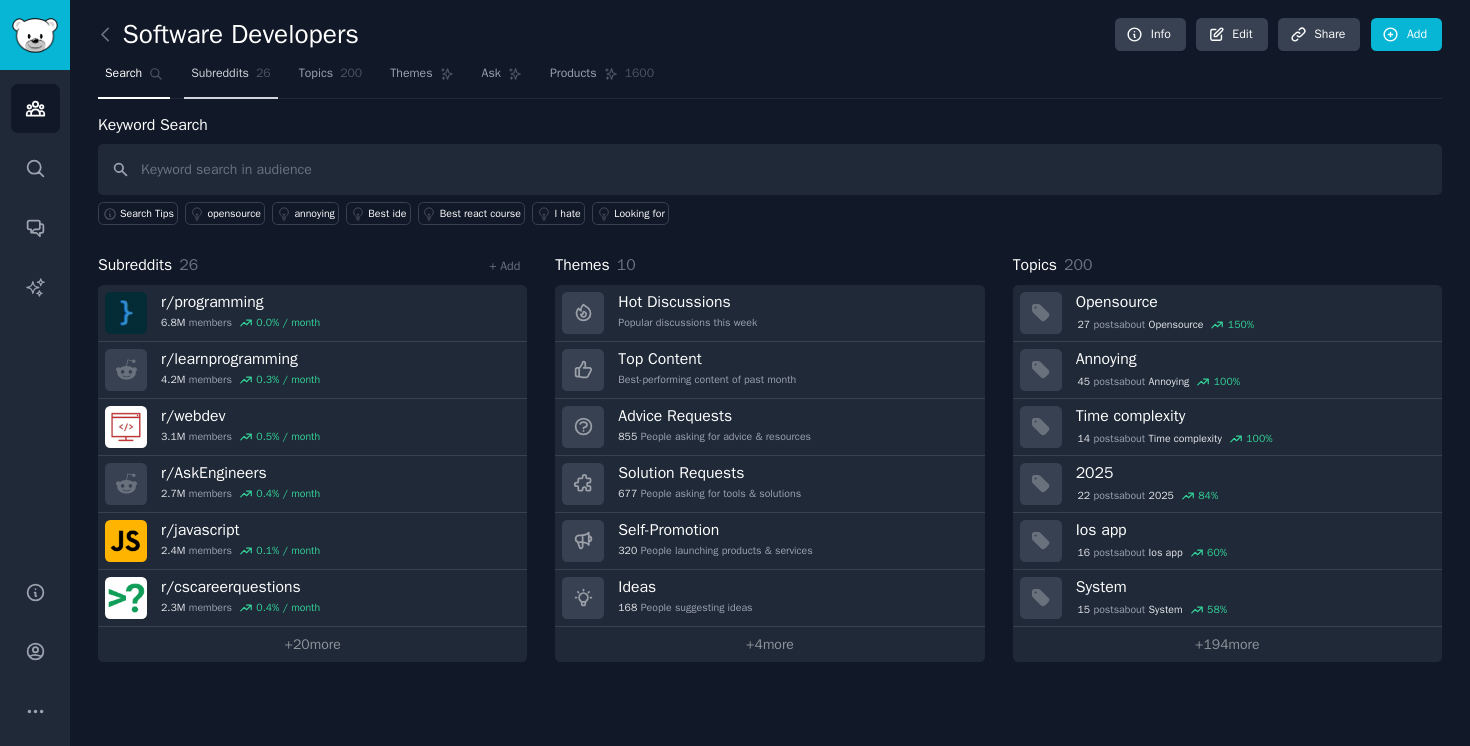 click on "Subreddits" at bounding box center (220, 74) 